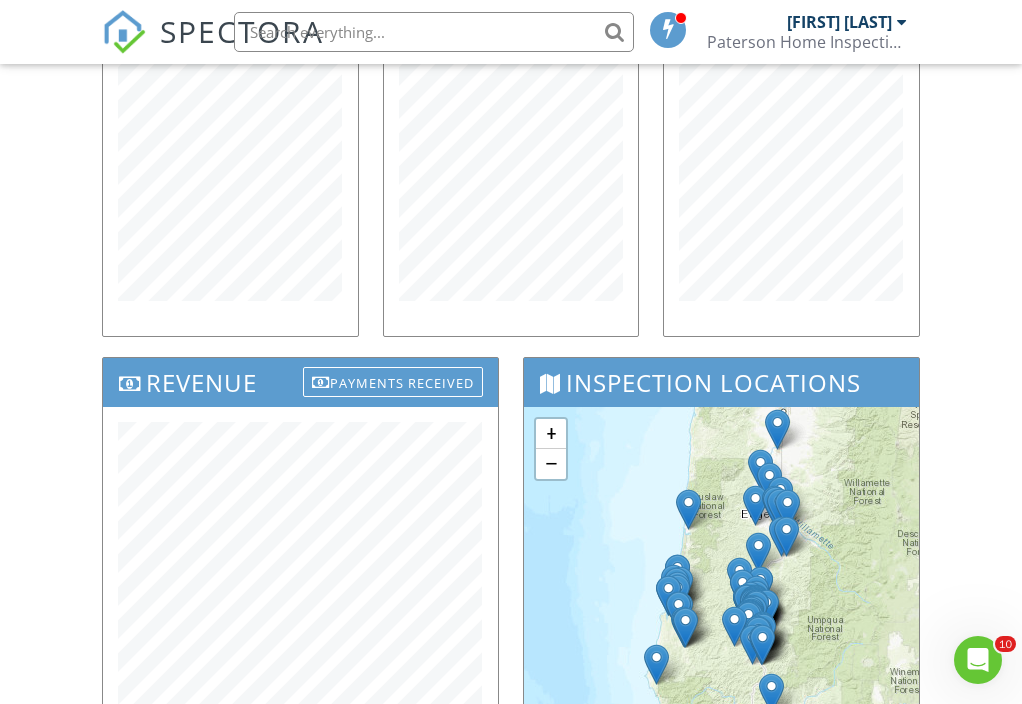 scroll, scrollTop: 0, scrollLeft: 0, axis: both 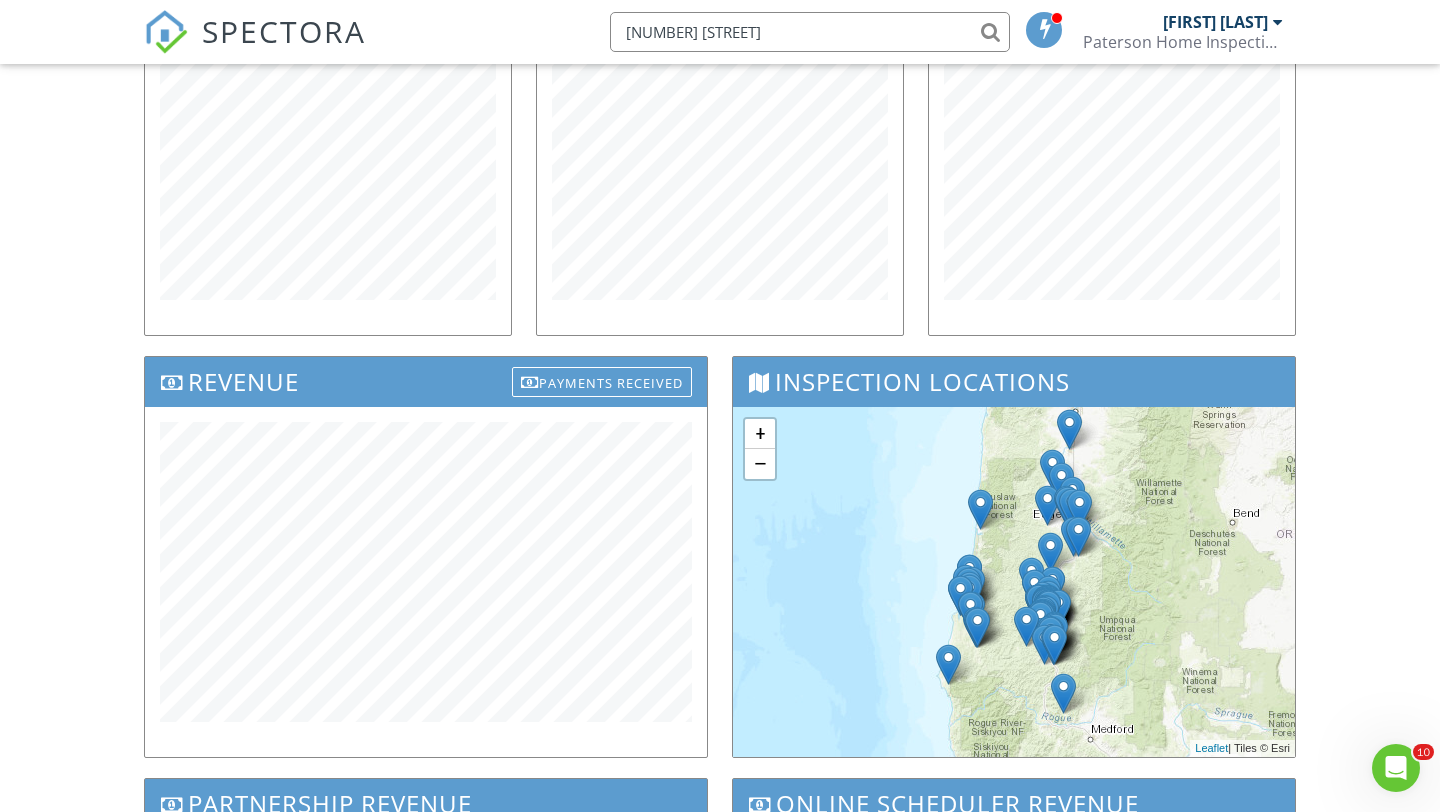 click on "197 wilway" at bounding box center [810, 32] 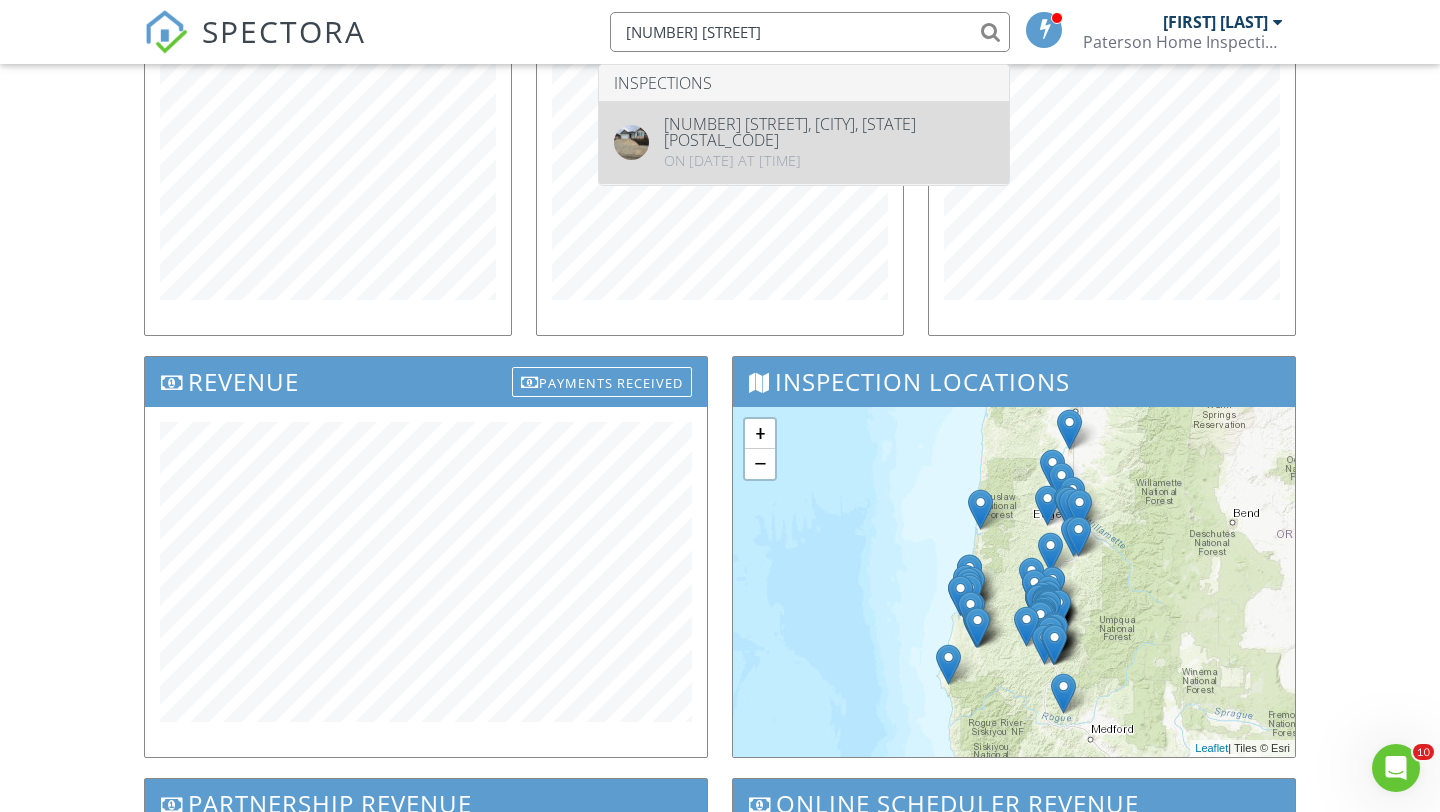 type 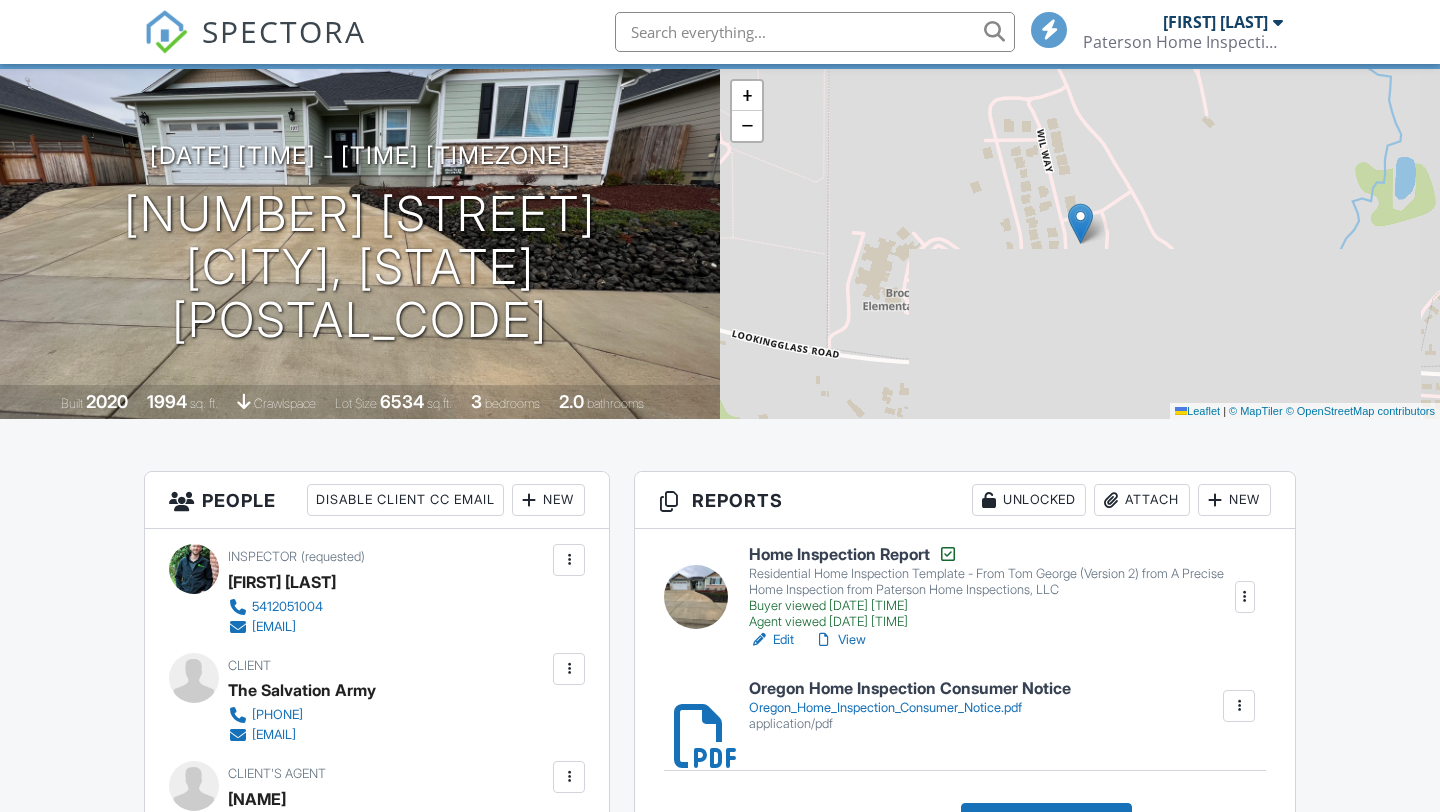 scroll, scrollTop: 129, scrollLeft: 0, axis: vertical 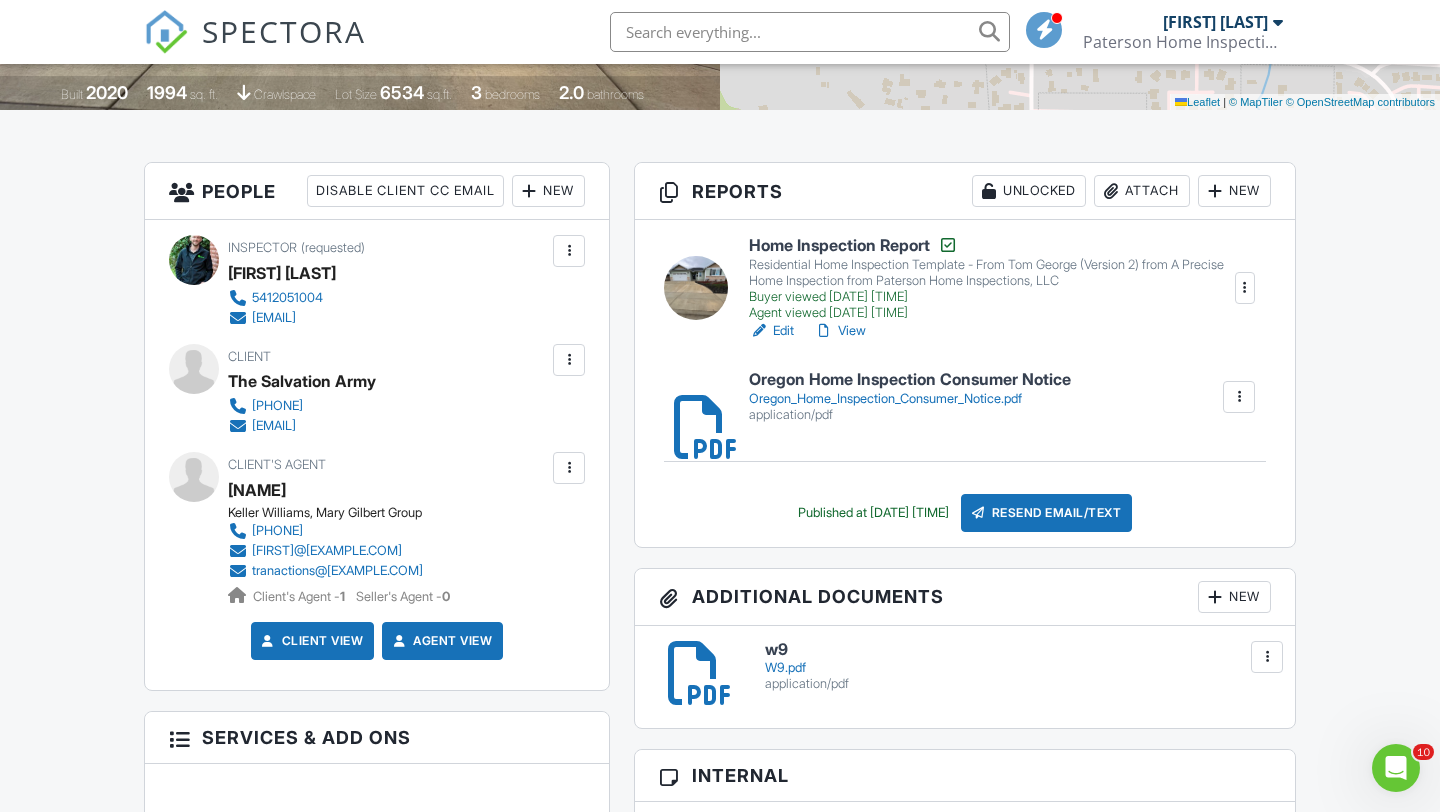 click on "View" at bounding box center [840, 331] 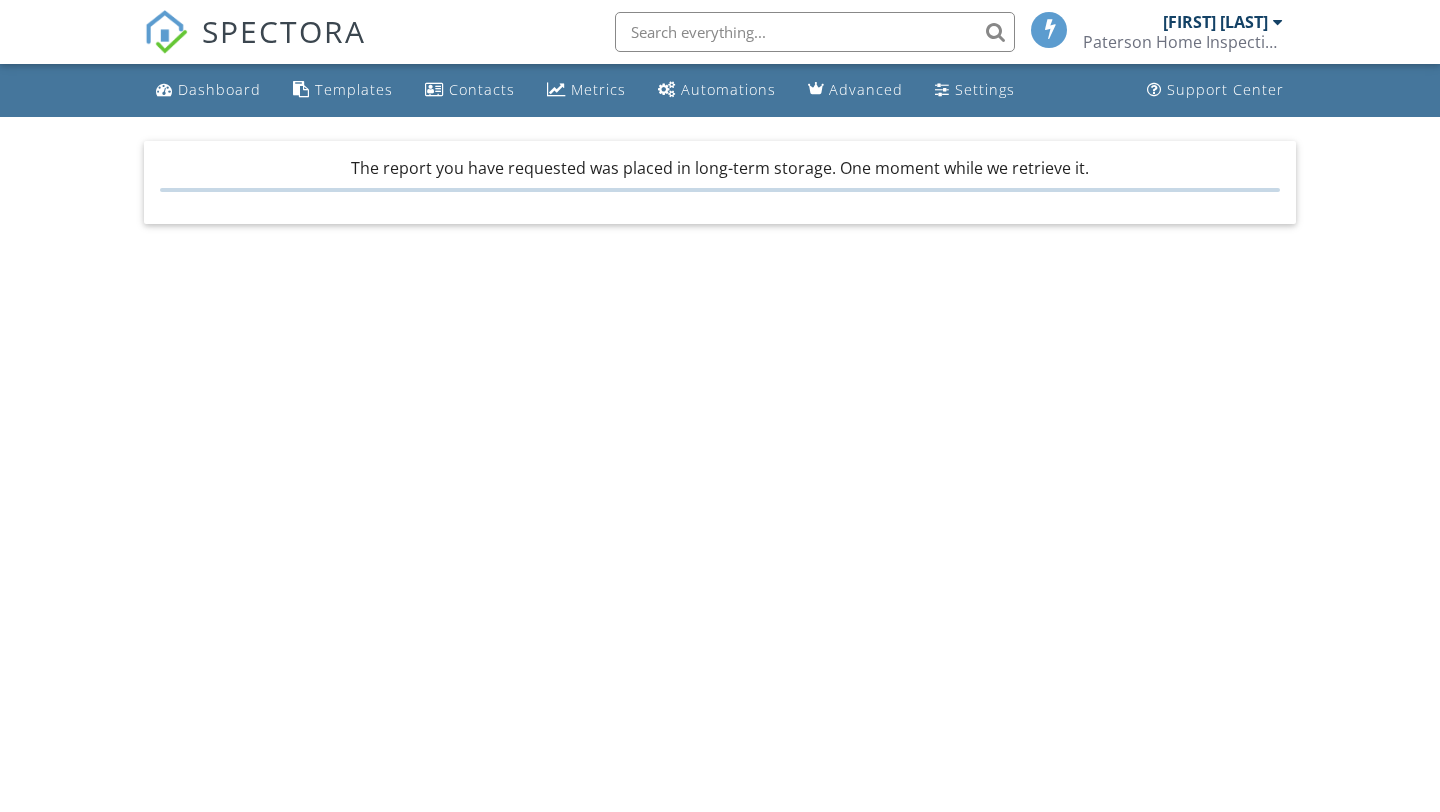 scroll, scrollTop: 0, scrollLeft: 0, axis: both 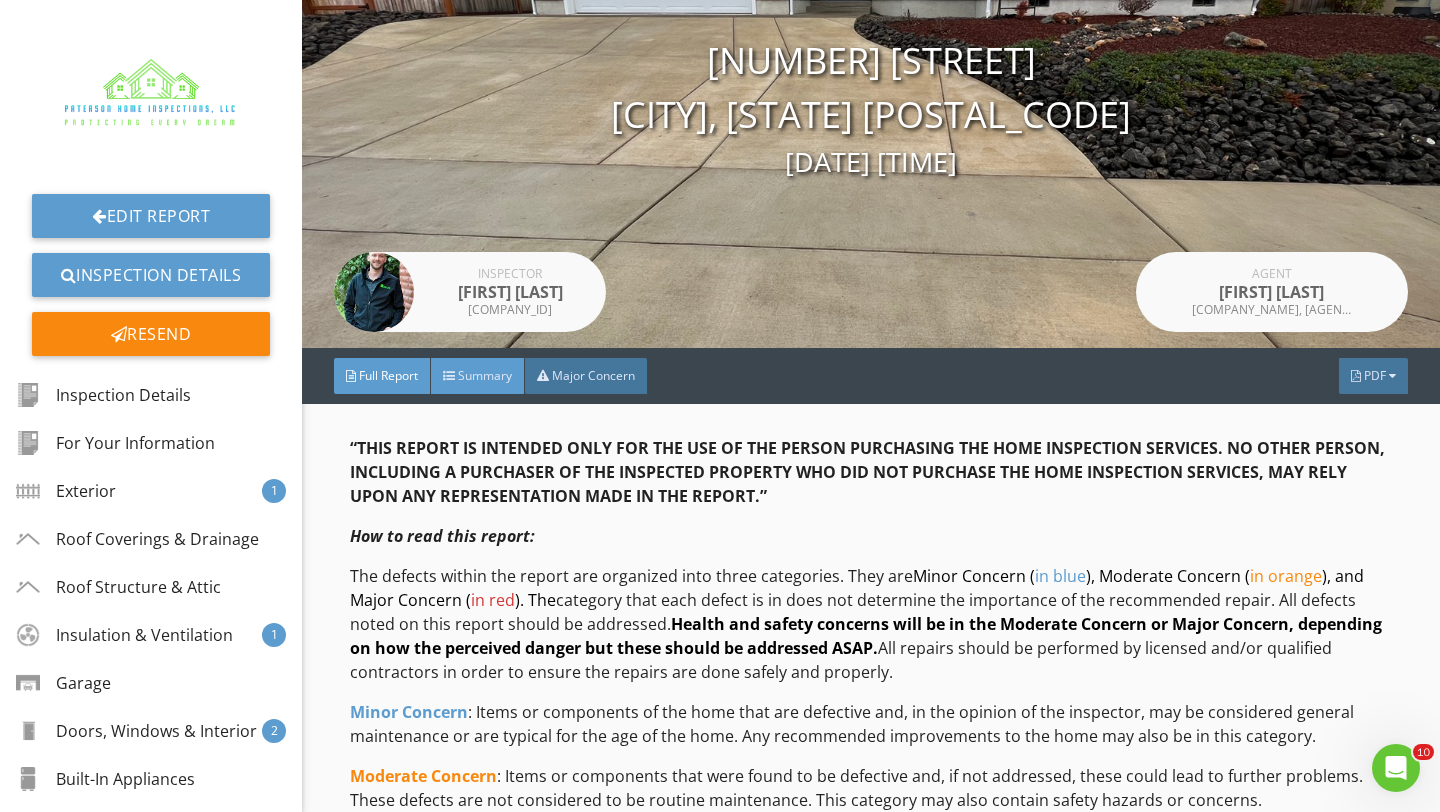 click on "Summary" at bounding box center [478, 376] 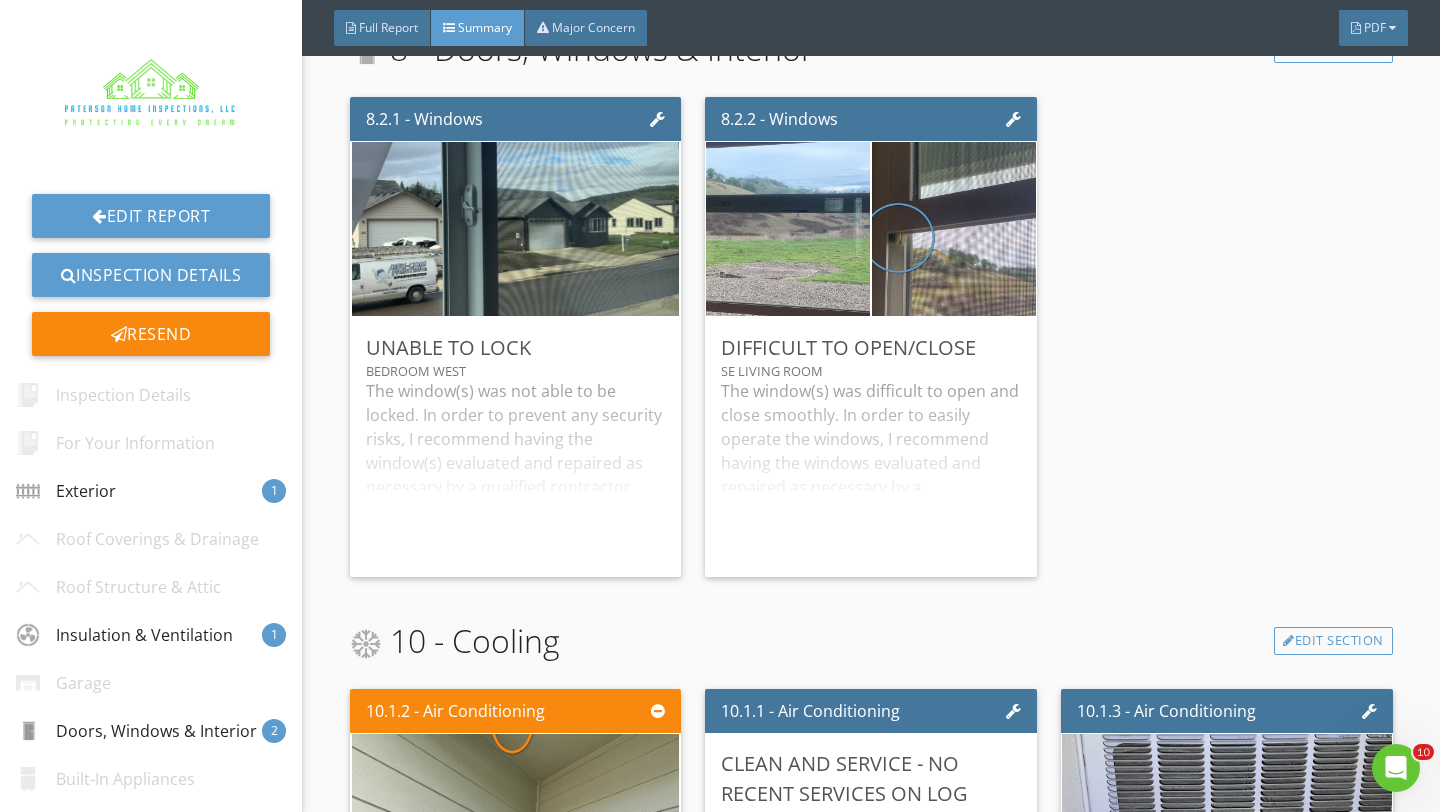 scroll, scrollTop: 0, scrollLeft: 0, axis: both 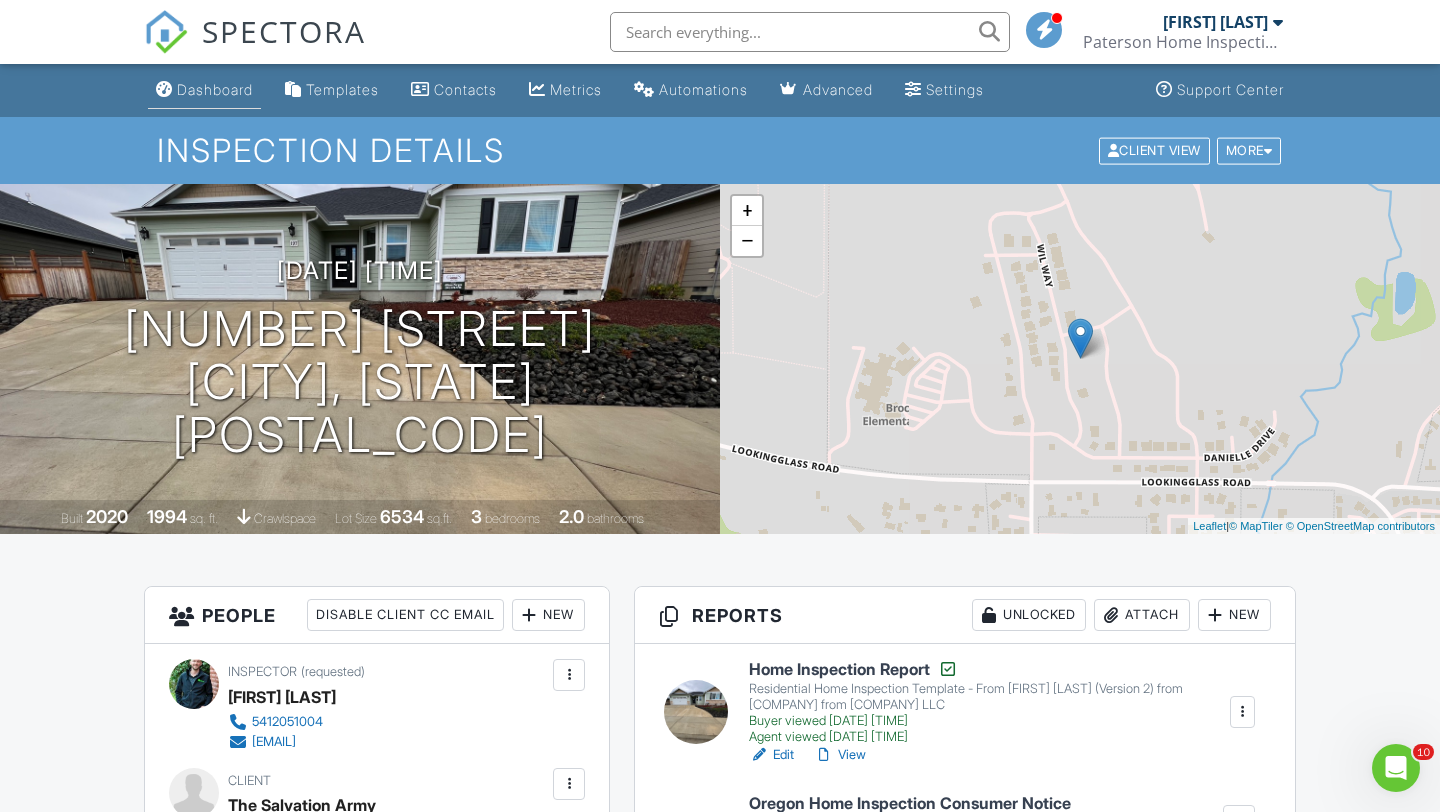 click on "Dashboard" at bounding box center (215, 89) 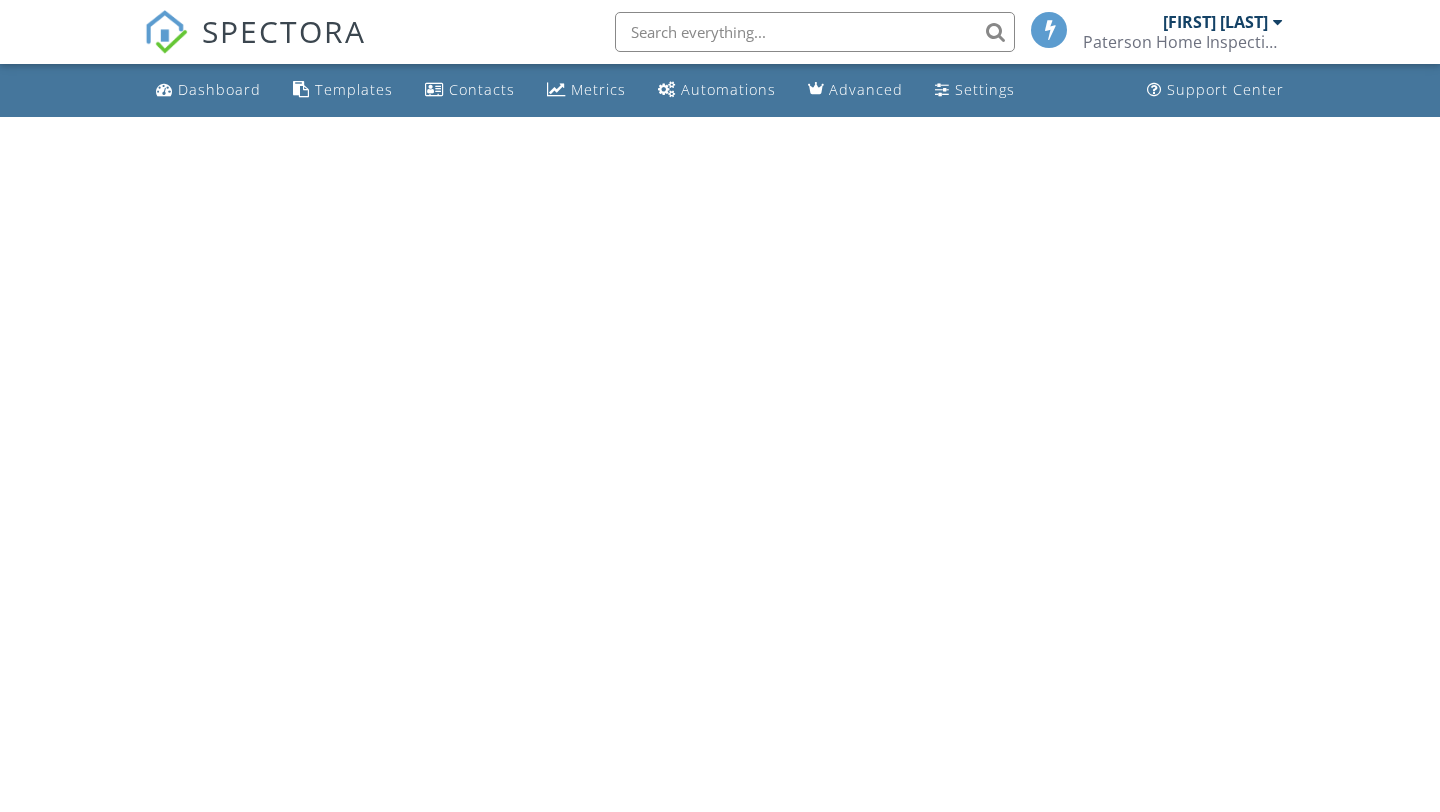 scroll, scrollTop: 0, scrollLeft: 0, axis: both 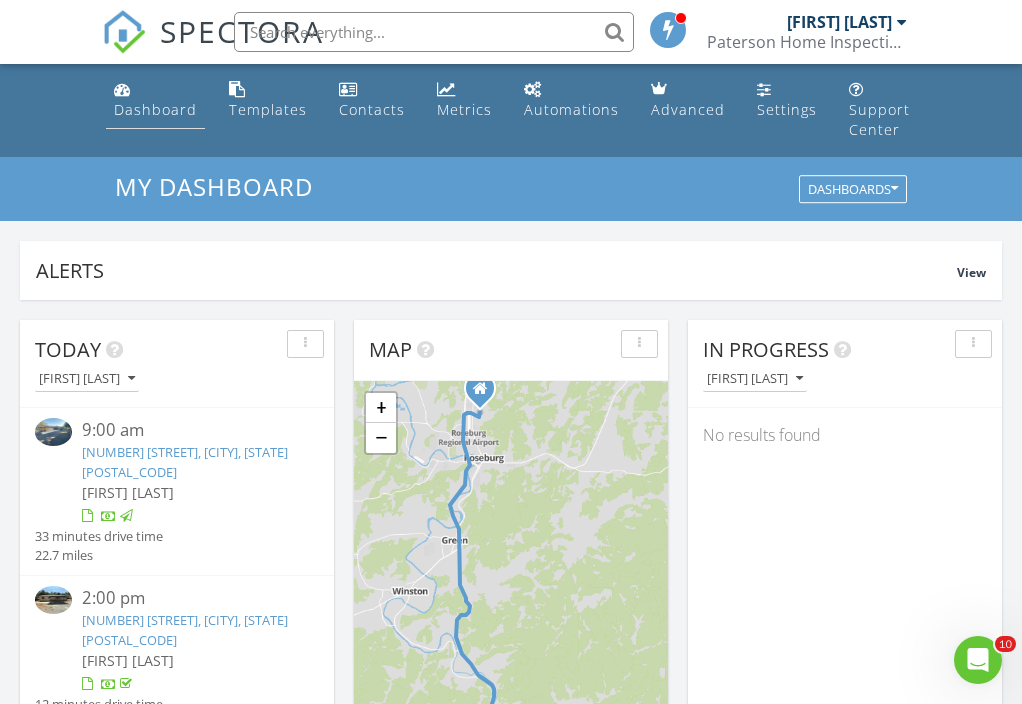 click on "Dashboard" at bounding box center (155, 109) 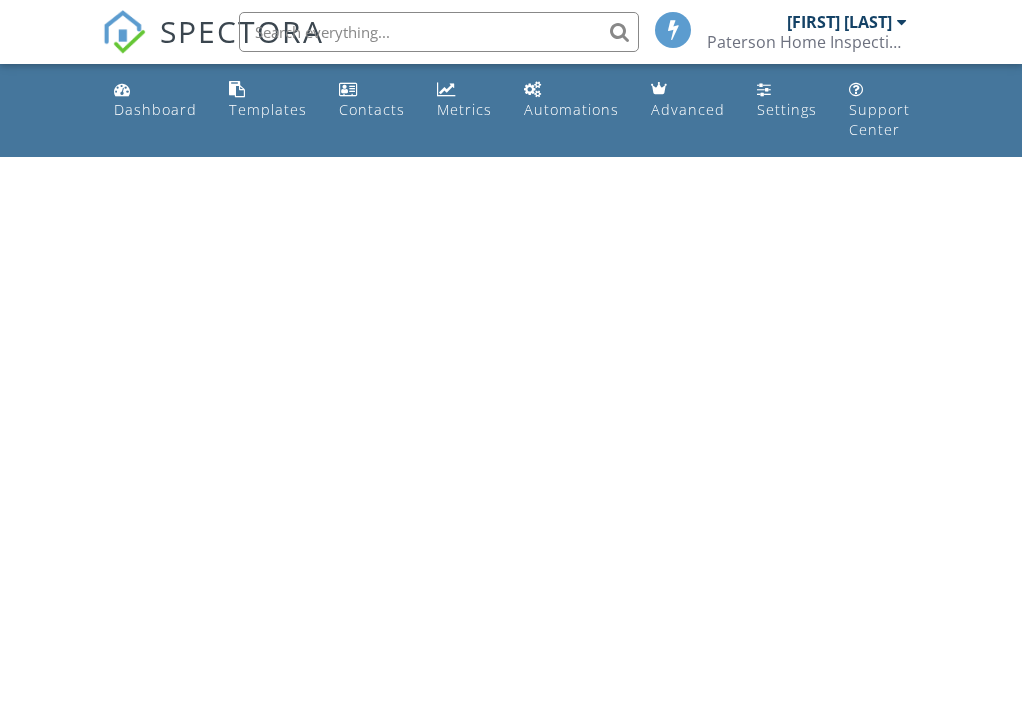 scroll, scrollTop: 0, scrollLeft: 0, axis: both 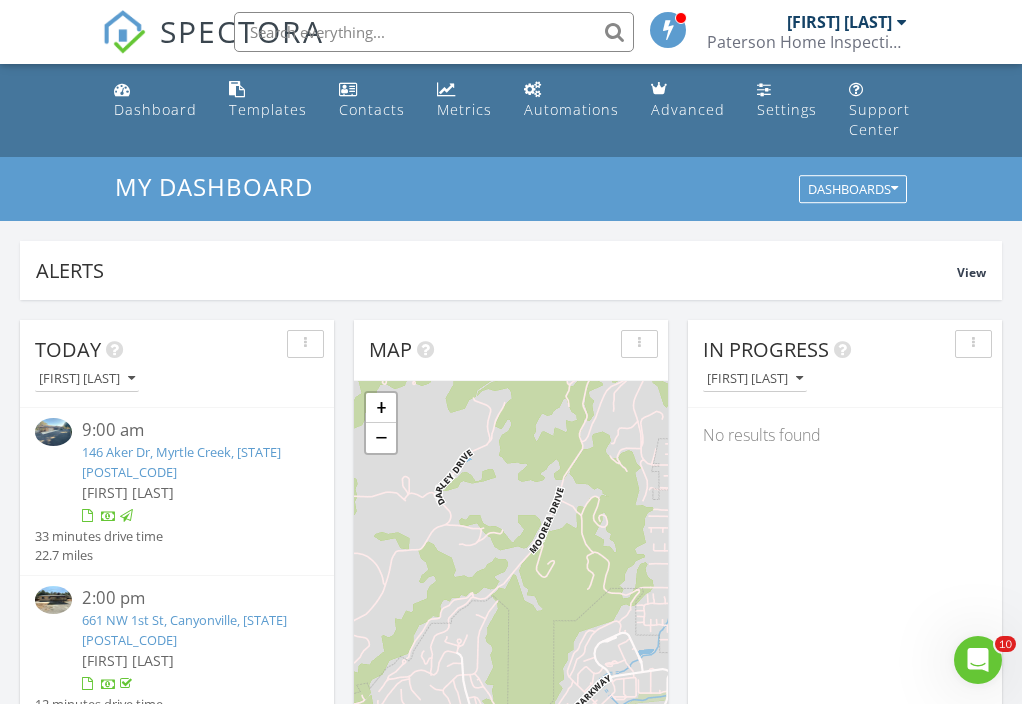 click on "9:00 am" at bounding box center [188, 430] 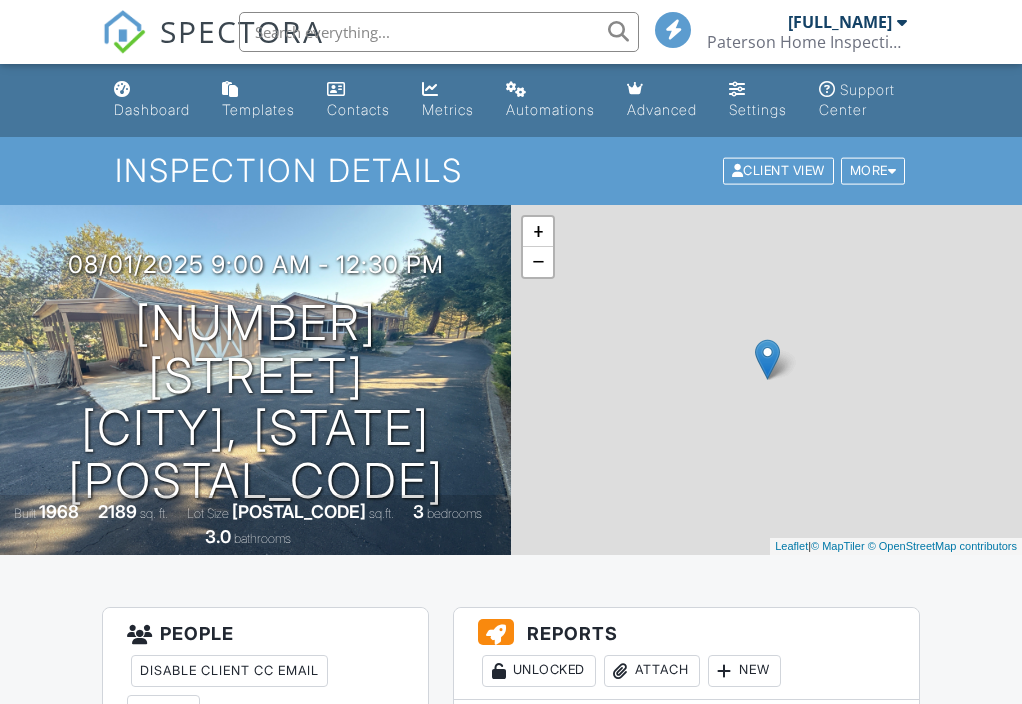 scroll, scrollTop: 0, scrollLeft: 0, axis: both 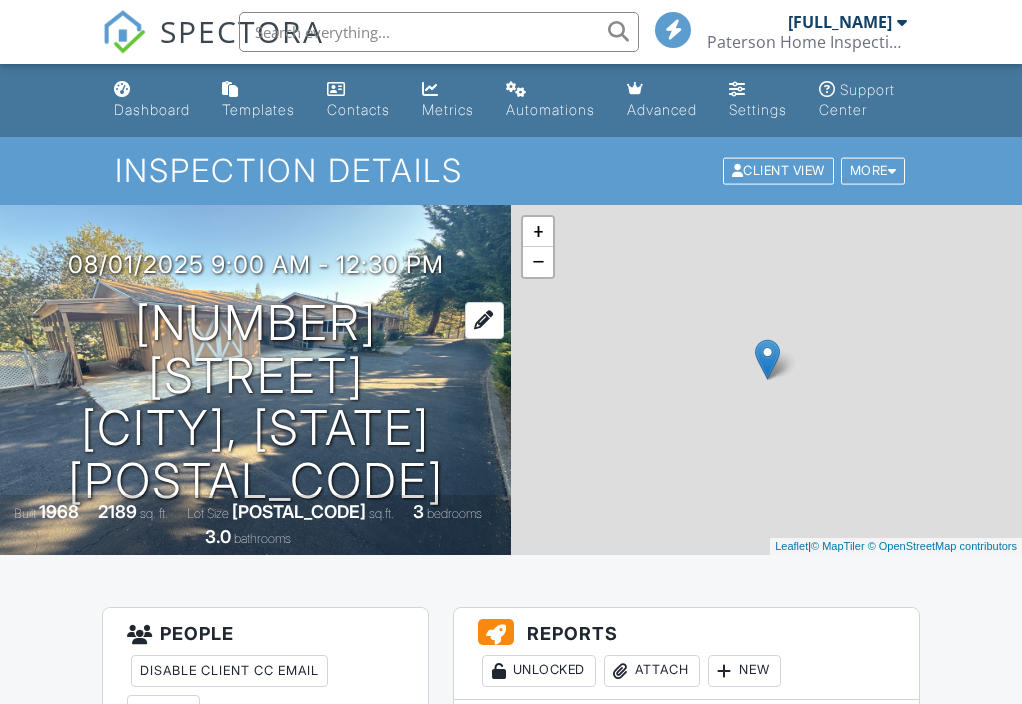click on "[NUMBER] [STREET]
[CITY], [STATE] [POSTAL_CODE]" at bounding box center (255, 402) 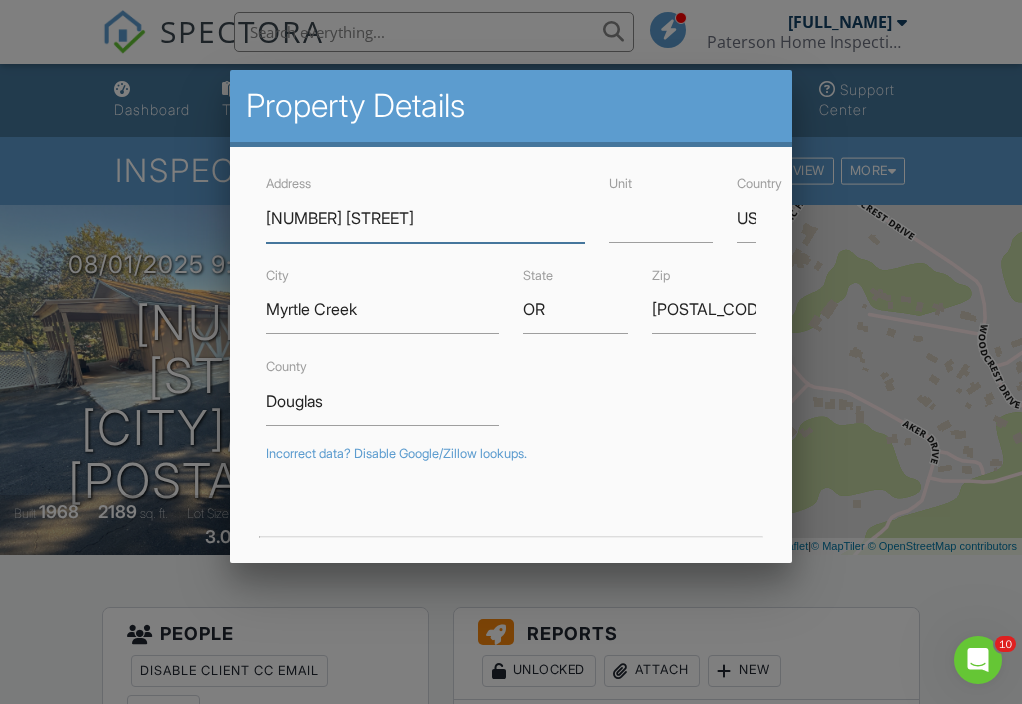 scroll, scrollTop: 0, scrollLeft: 0, axis: both 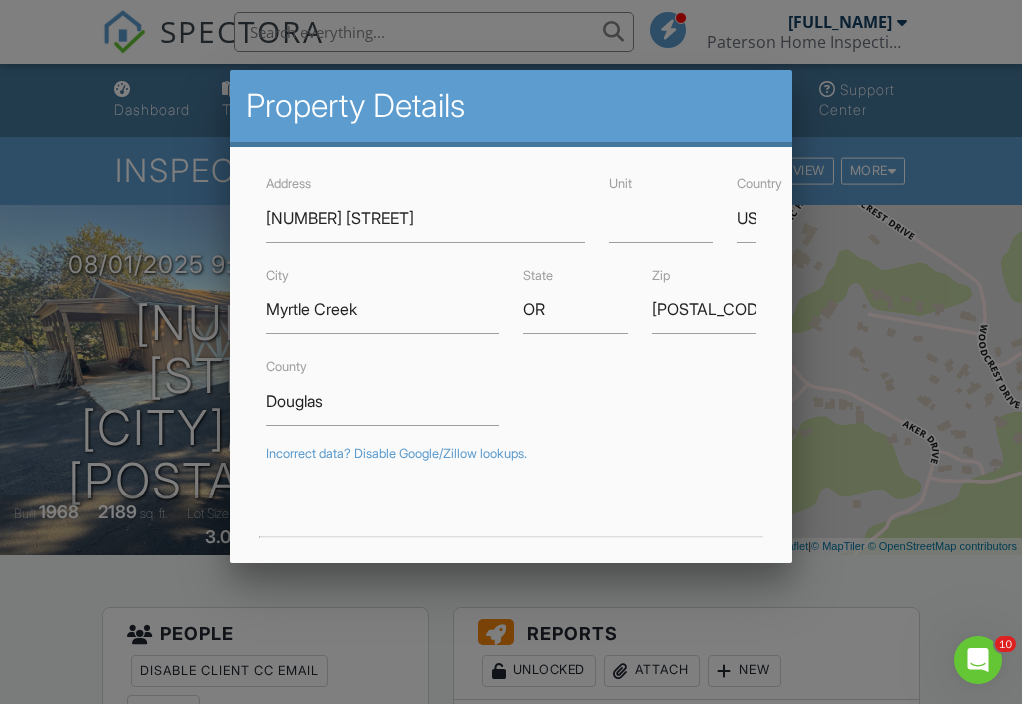 click at bounding box center (511, 340) 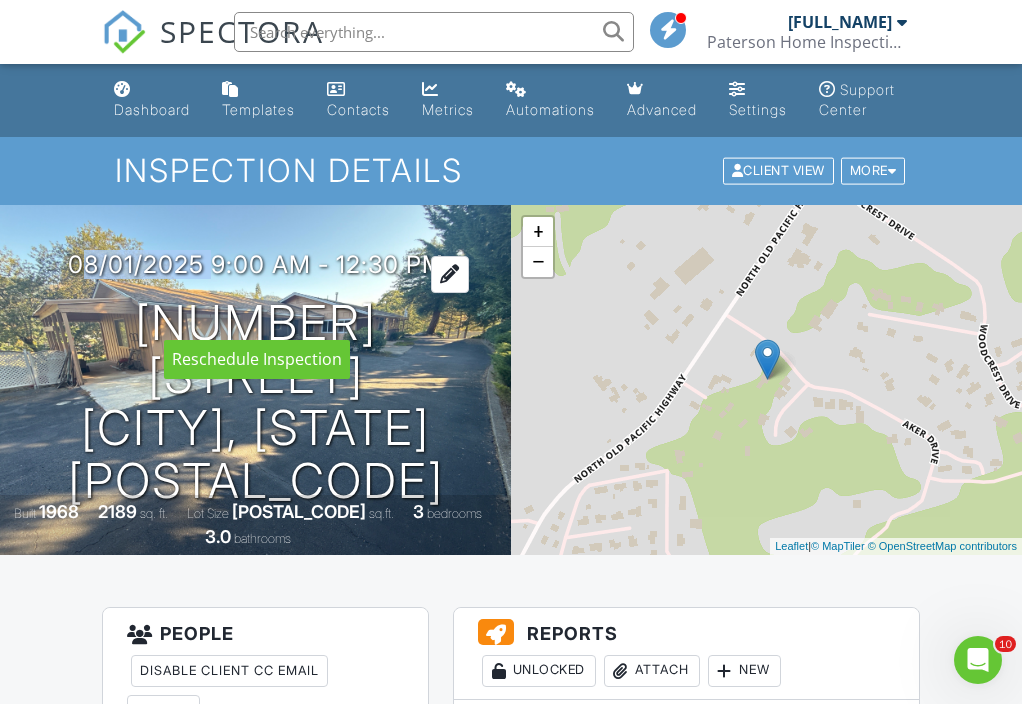 drag, startPoint x: 54, startPoint y: 312, endPoint x: 200, endPoint y: 315, distance: 146.03082 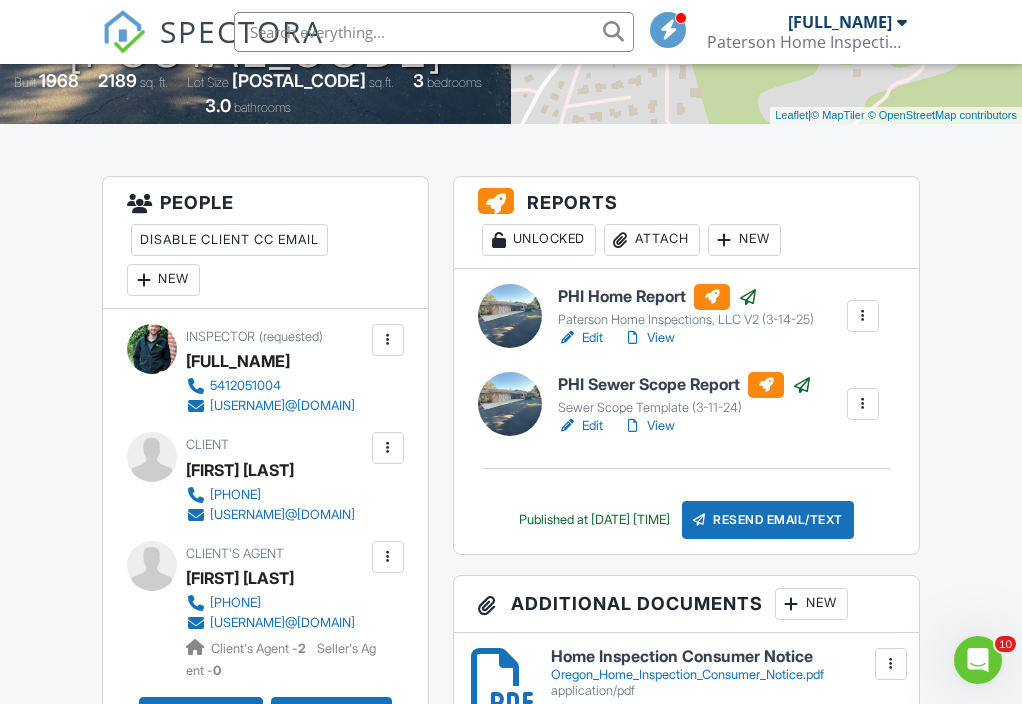 scroll, scrollTop: 434, scrollLeft: 0, axis: vertical 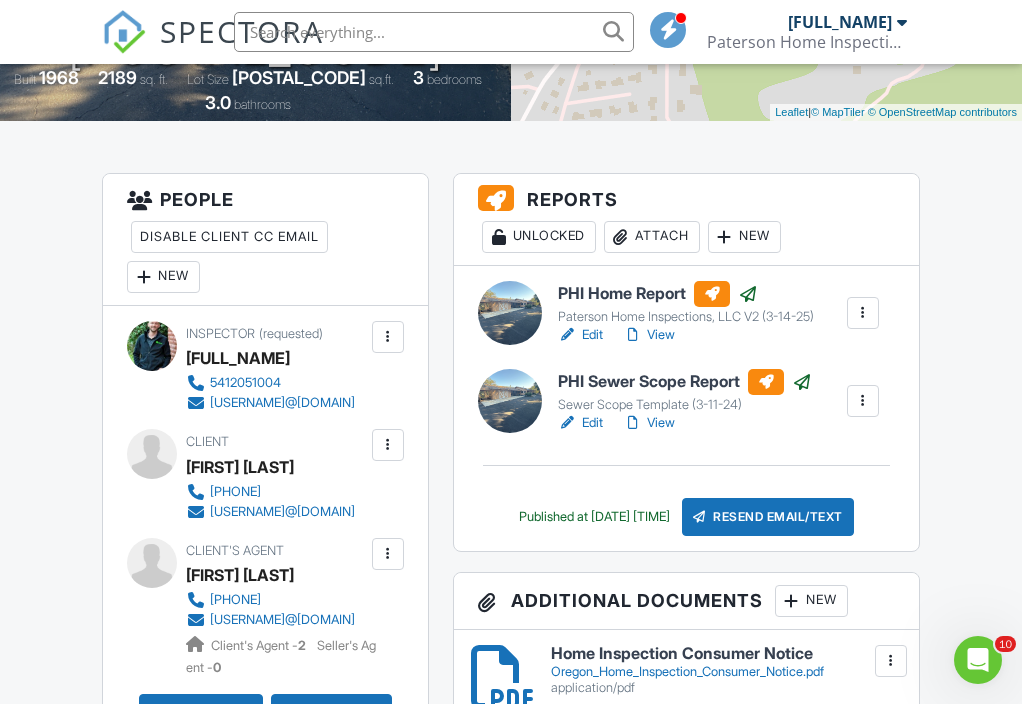 click at bounding box center [388, 445] 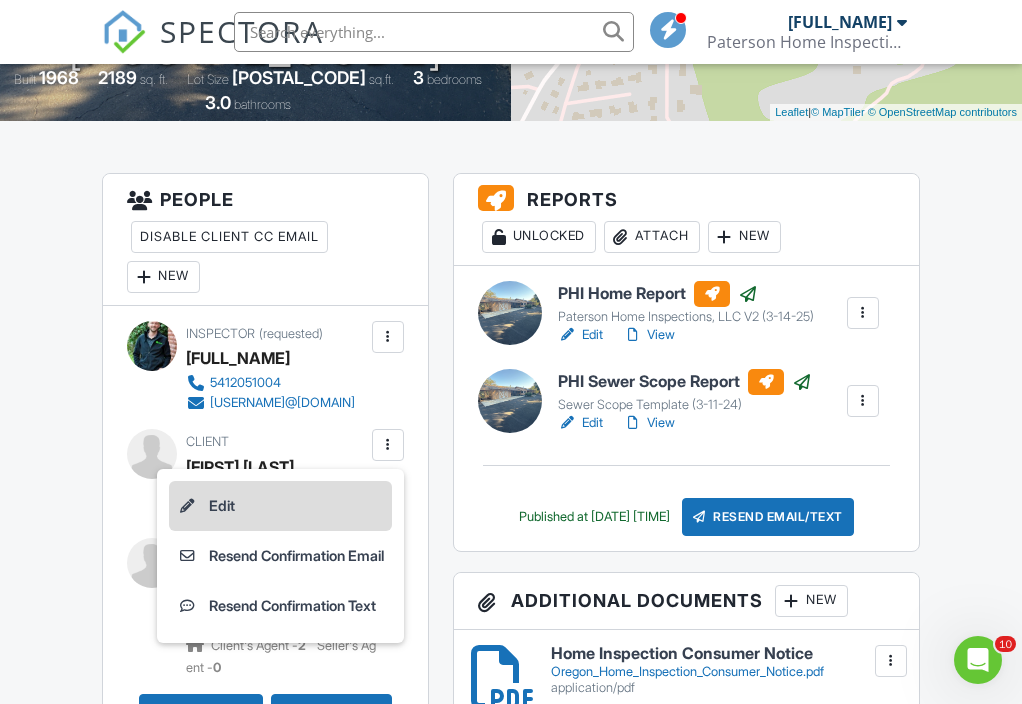 click on "Edit" at bounding box center (280, 506) 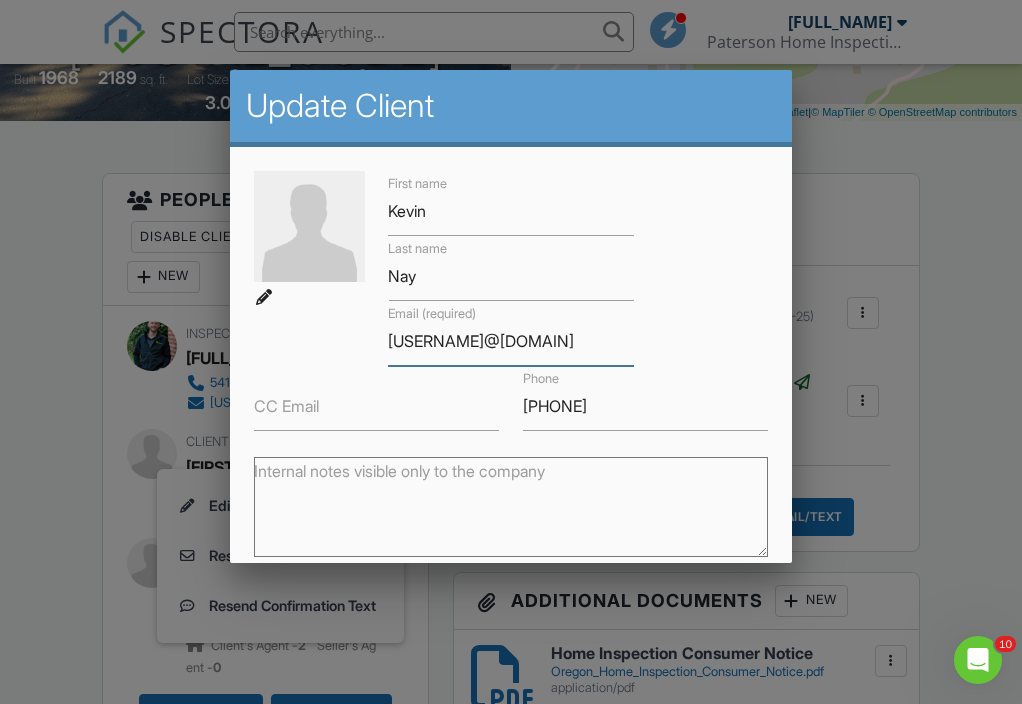 click on "[USERNAME]@[DOMAIN]" at bounding box center [510, 341] 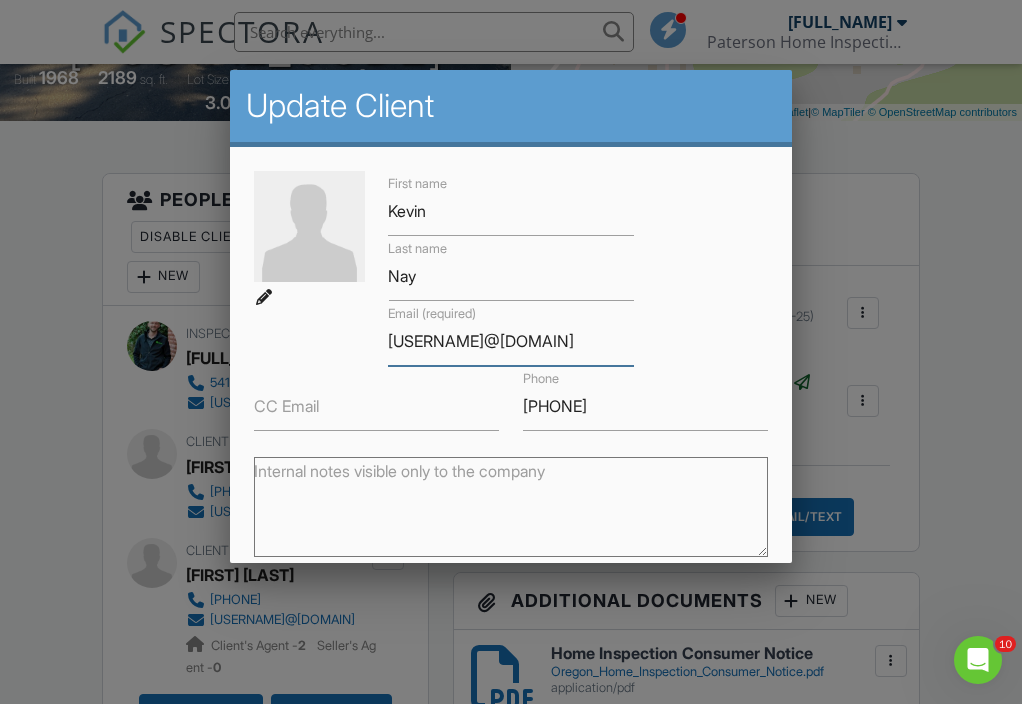 click on "[USERNAME]@[DOMAIN]" at bounding box center (510, 341) 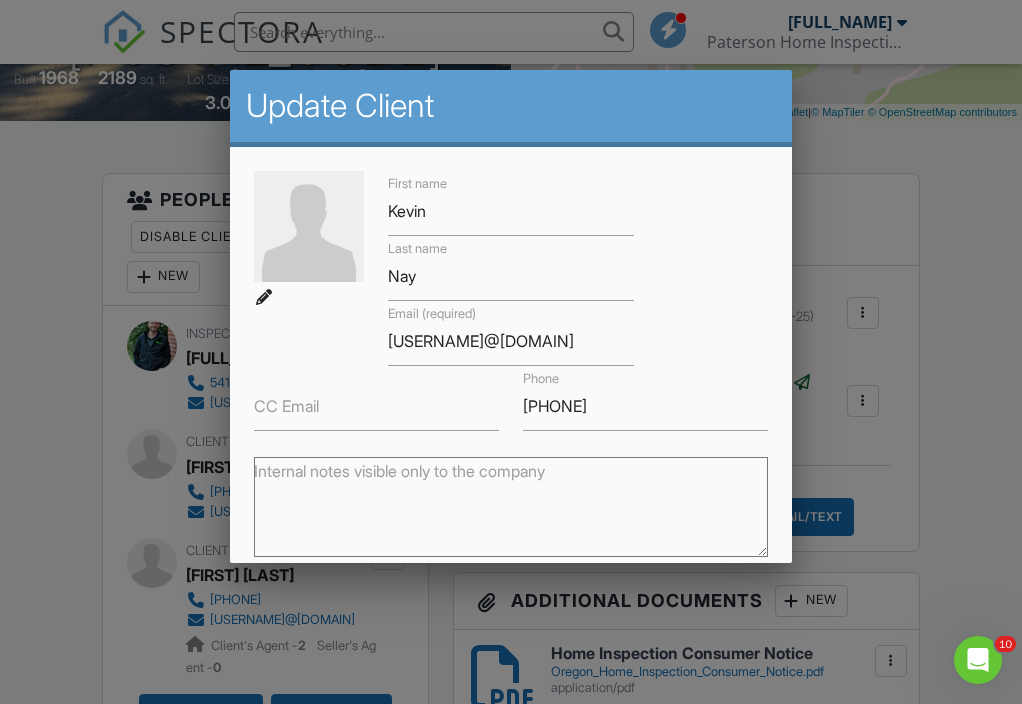 click at bounding box center [511, 340] 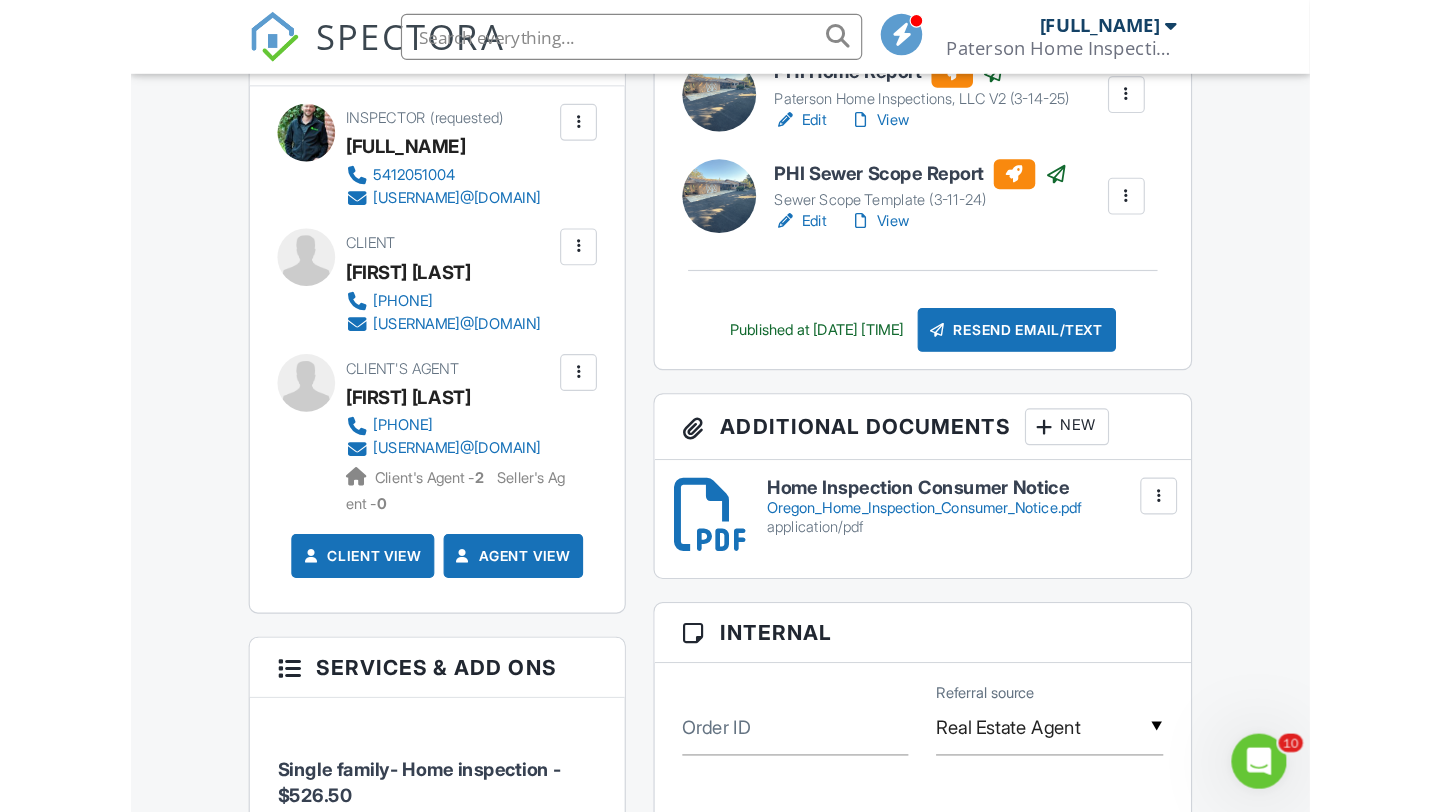 scroll, scrollTop: 666, scrollLeft: 0, axis: vertical 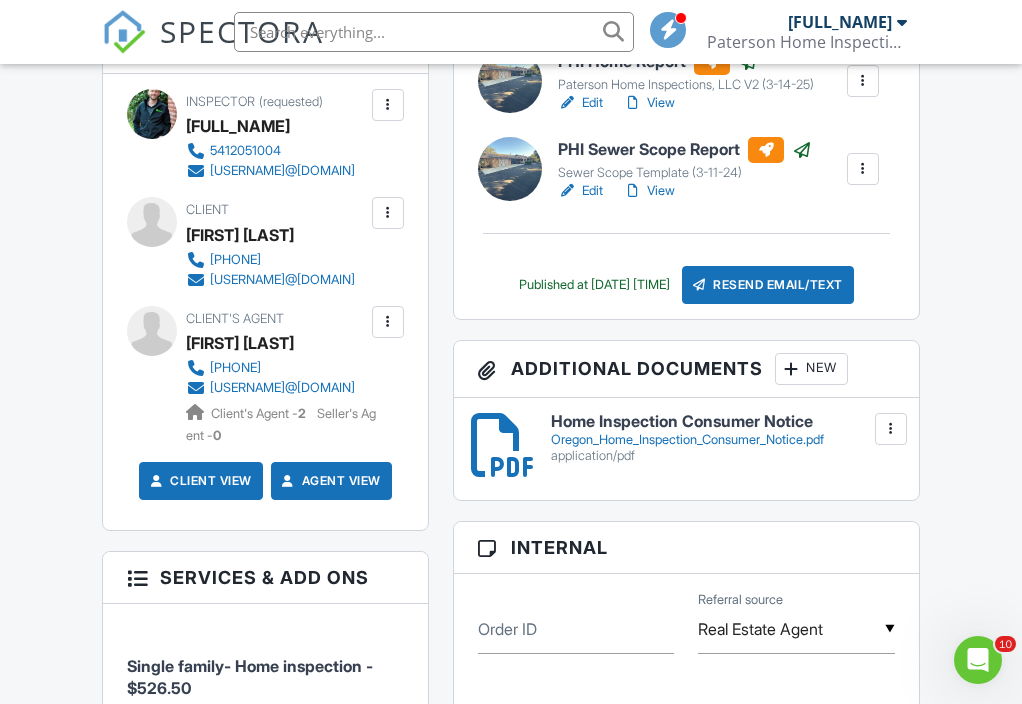 click at bounding box center (388, 322) 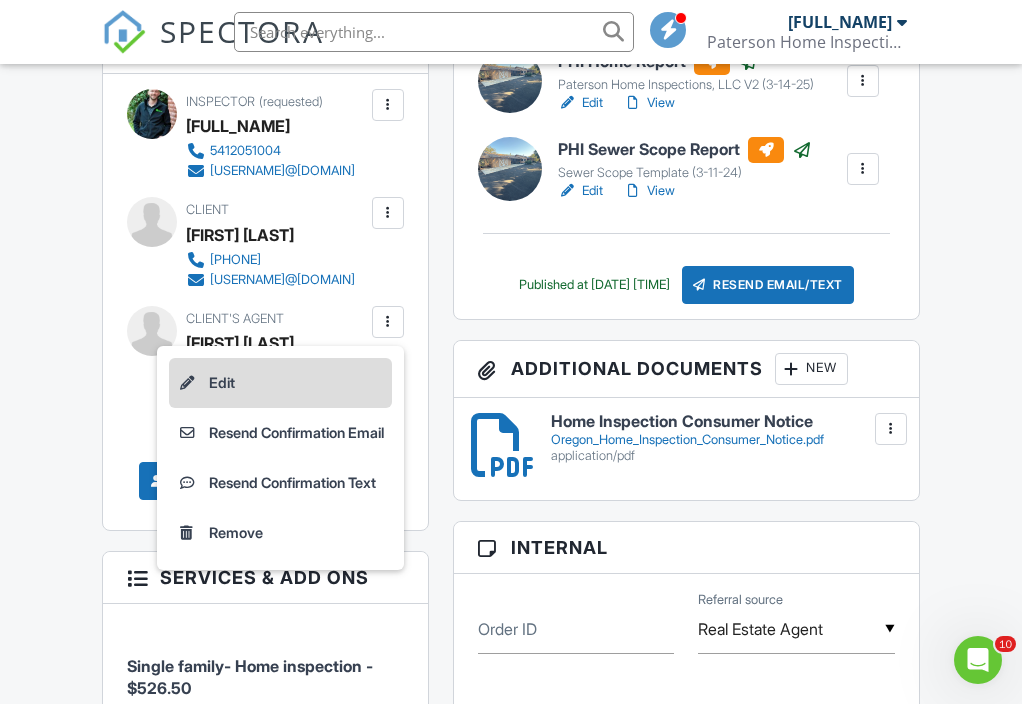 click on "Edit" at bounding box center [280, 383] 